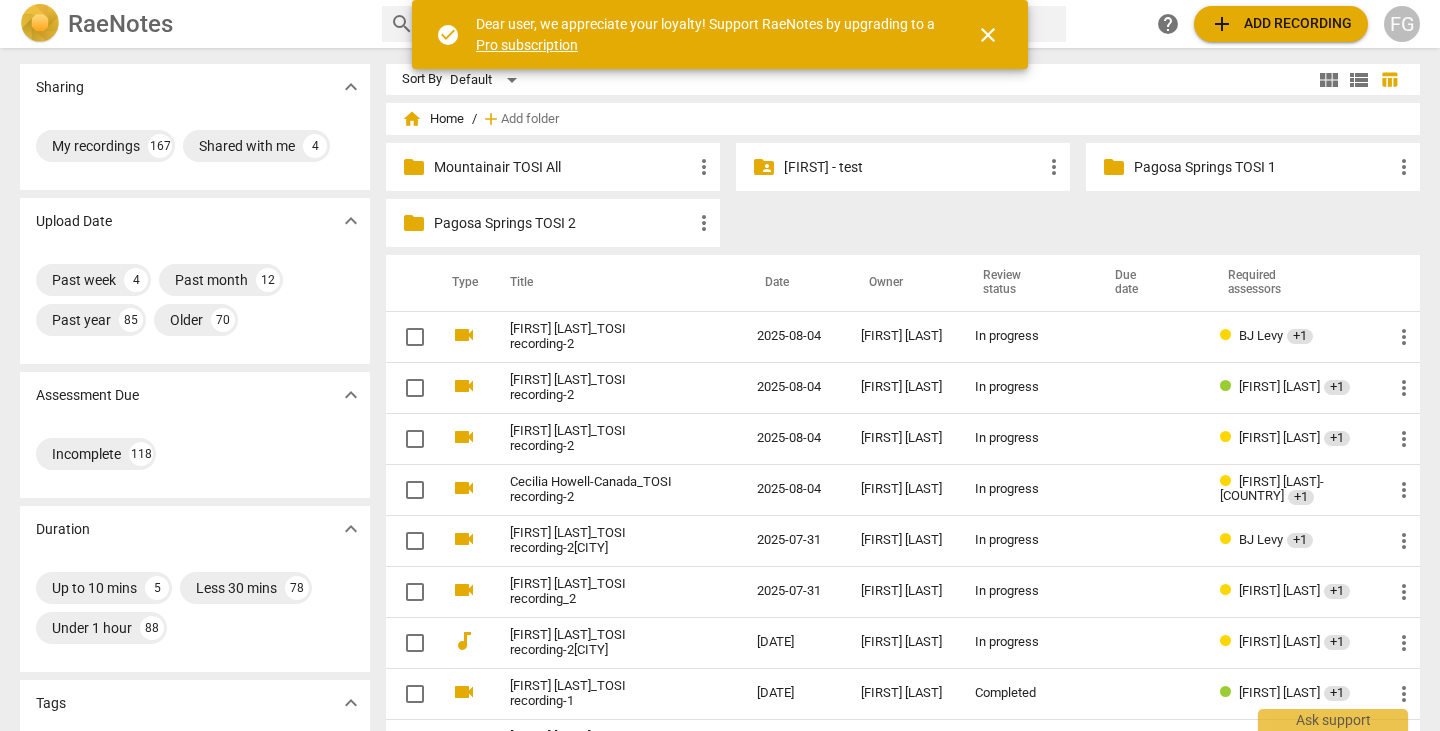 scroll, scrollTop: 0, scrollLeft: 0, axis: both 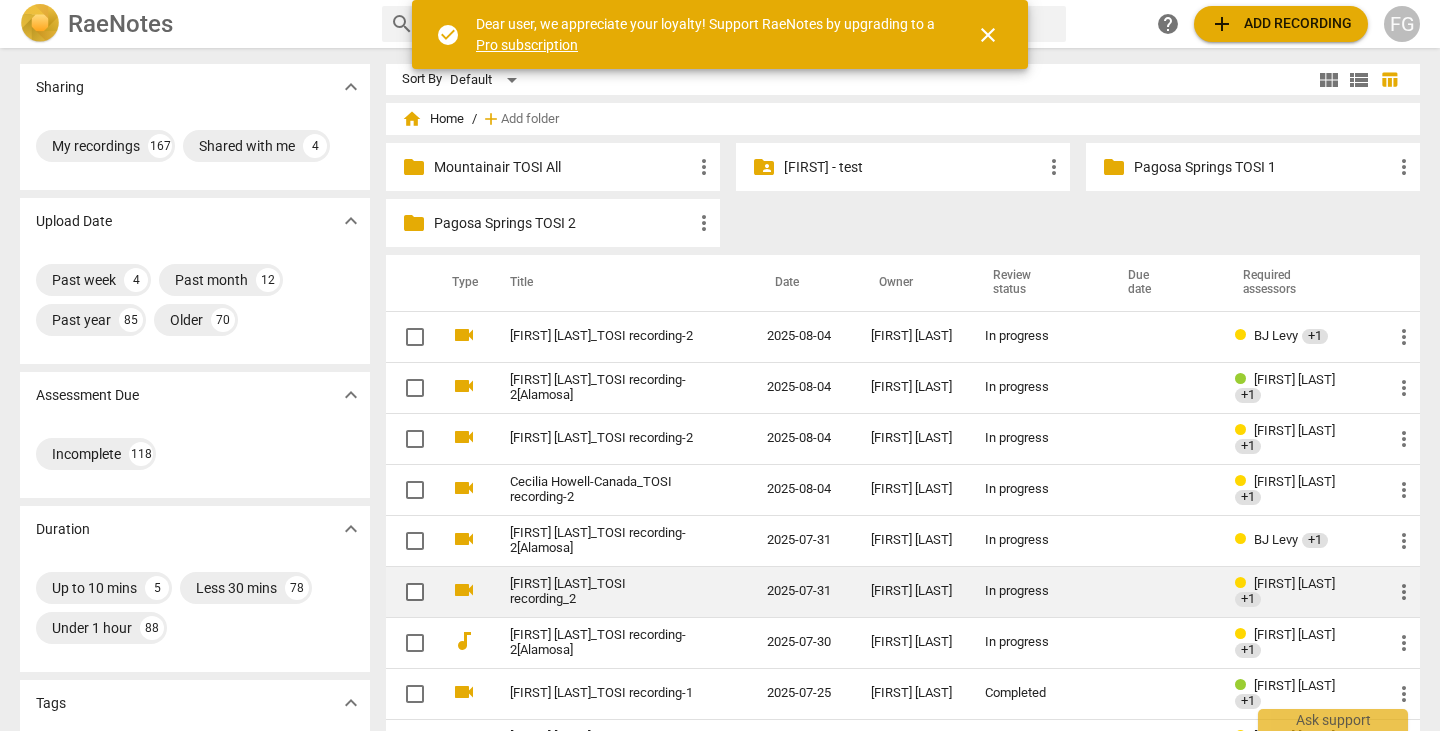 click on "[FIRST] [LAST]_TOSI recording_2" at bounding box center (602, 592) 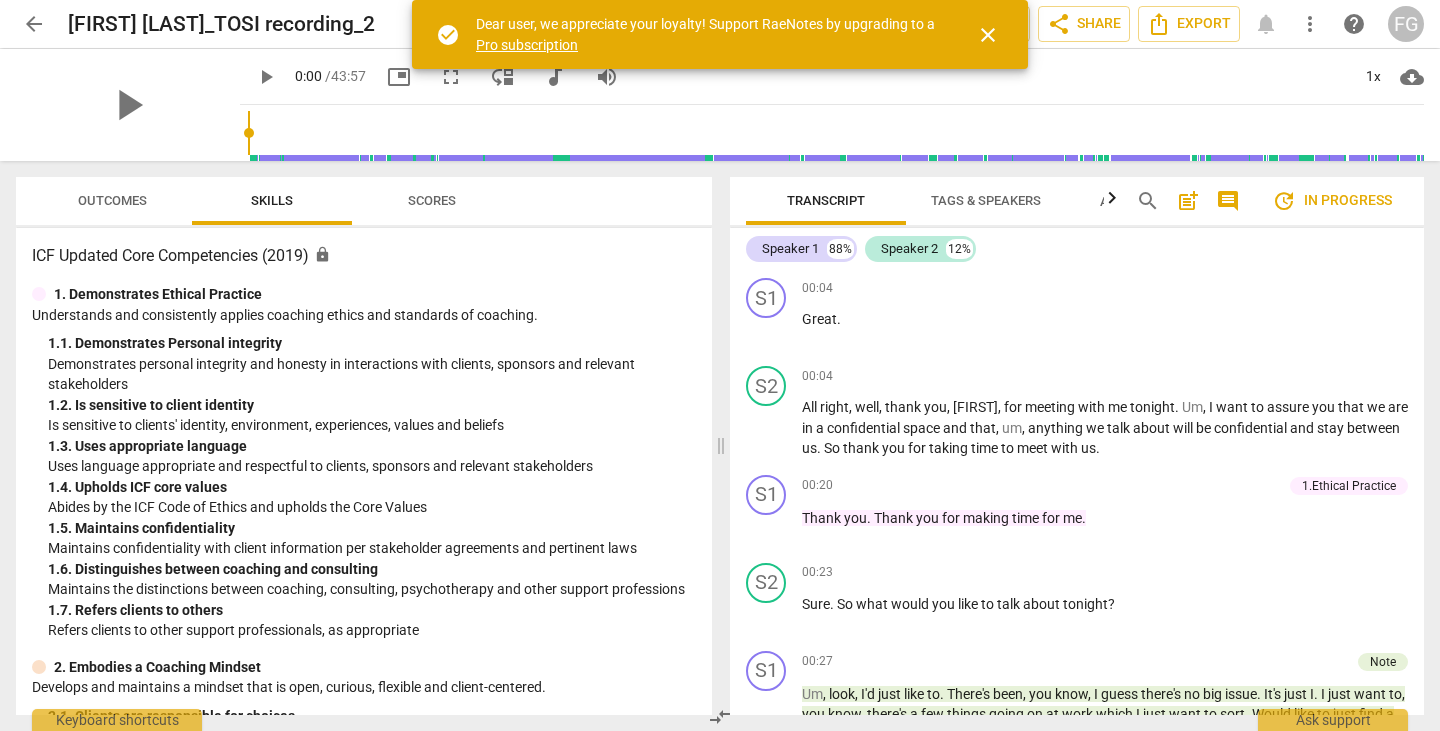 click on "close" at bounding box center (988, 35) 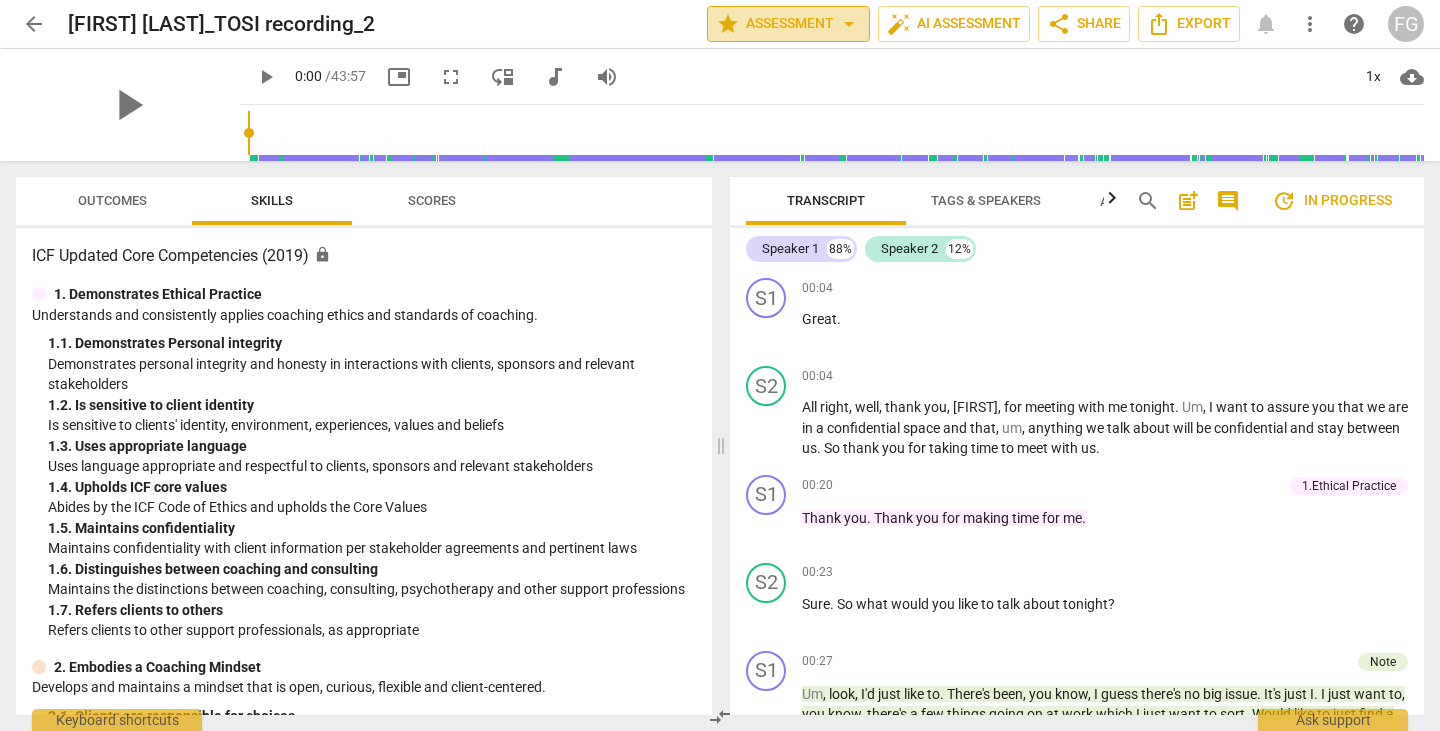 click on "star    Assessment   arrow_drop_down" at bounding box center (788, 24) 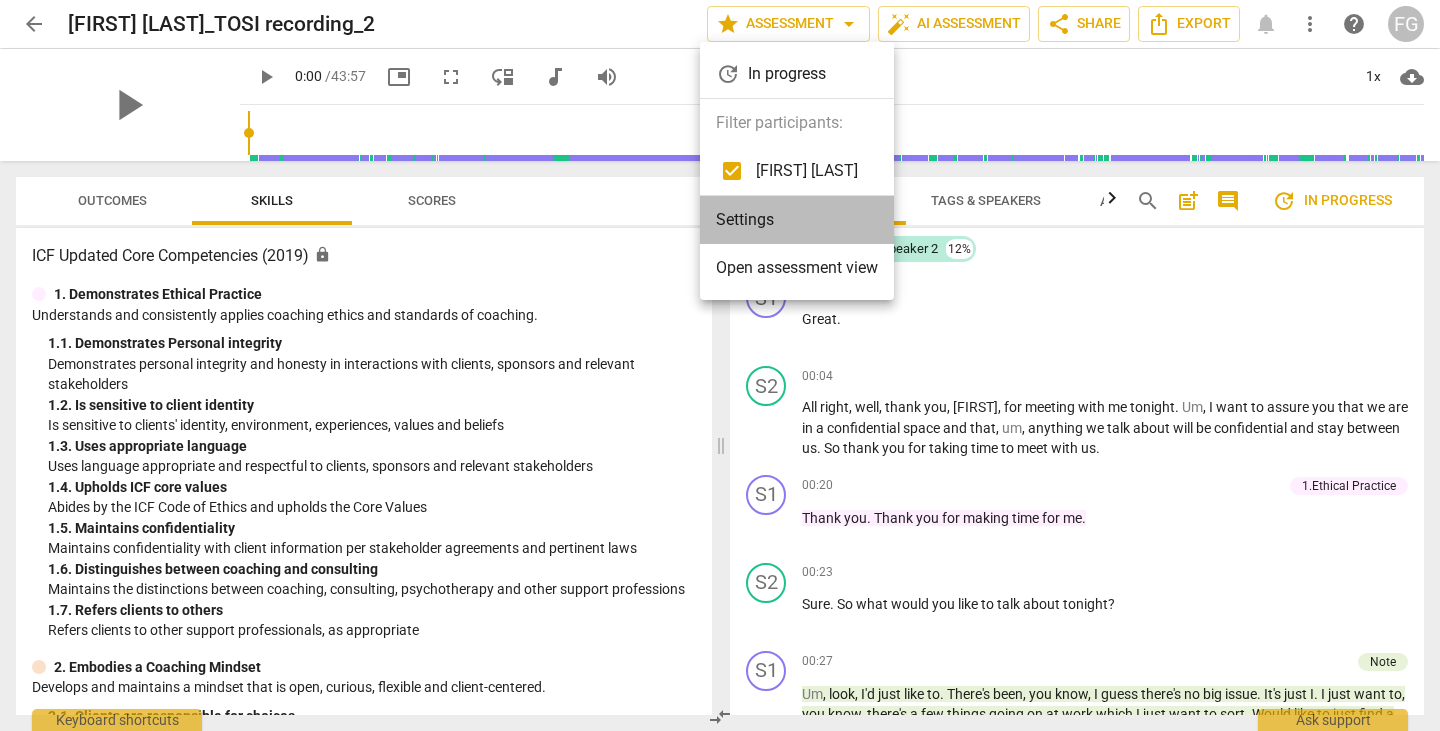click on "Settings" at bounding box center (797, 220) 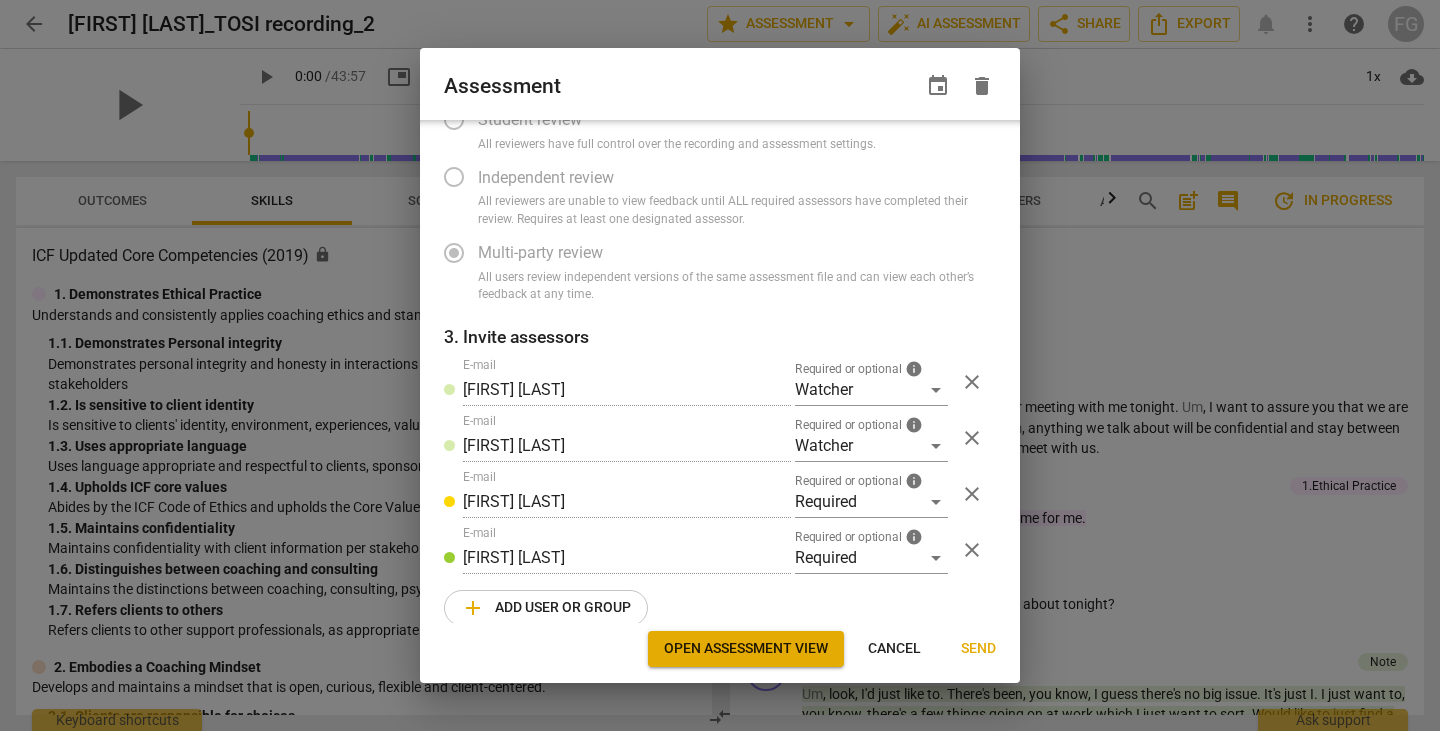scroll, scrollTop: 164, scrollLeft: 0, axis: vertical 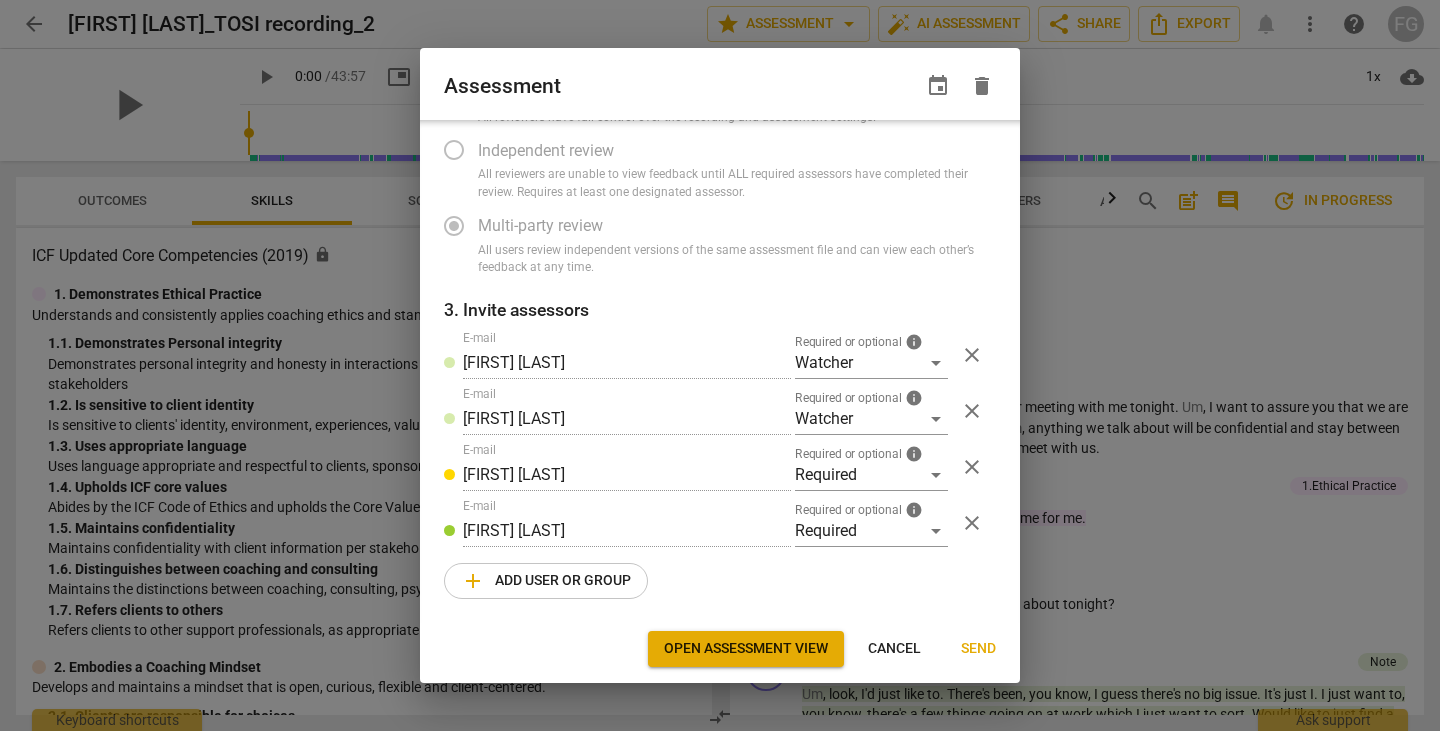 click on "close" at bounding box center [972, 467] 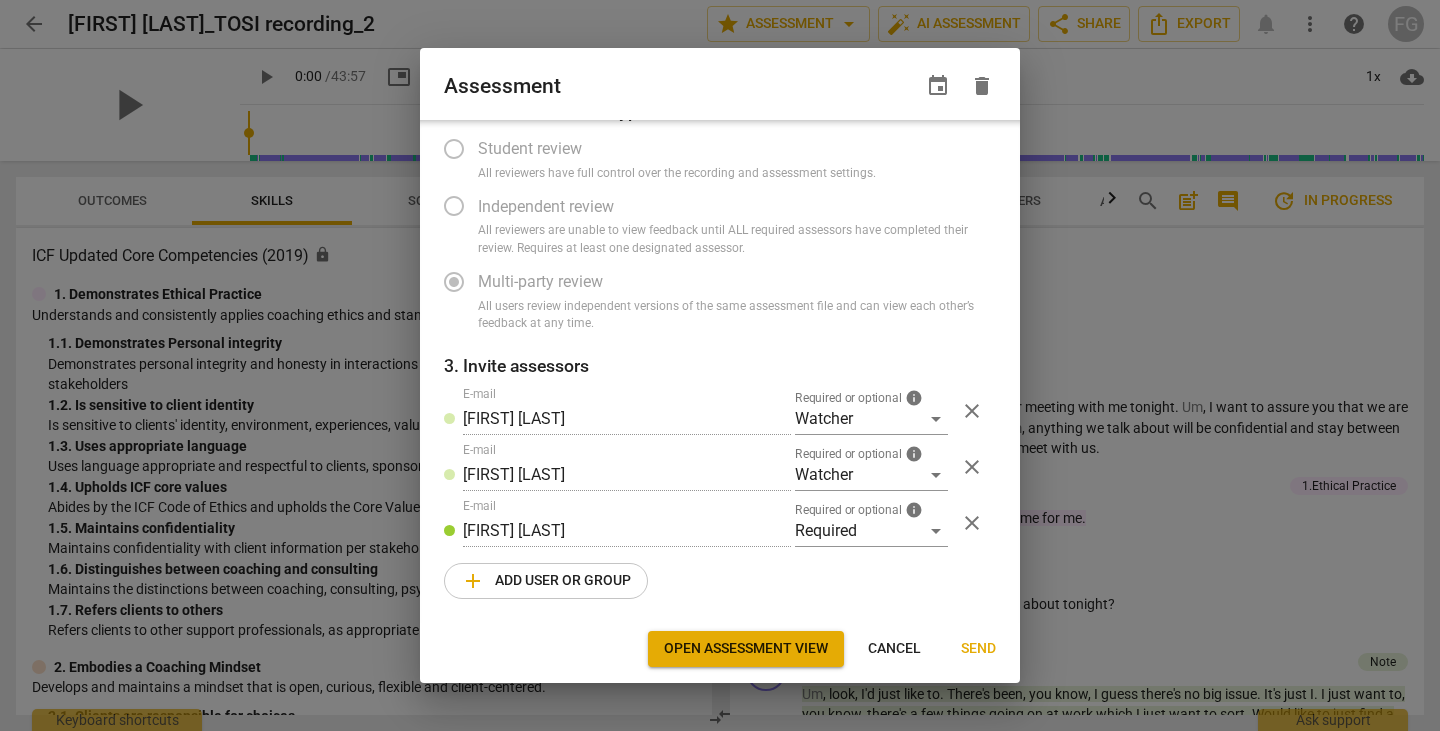 radio on "false" 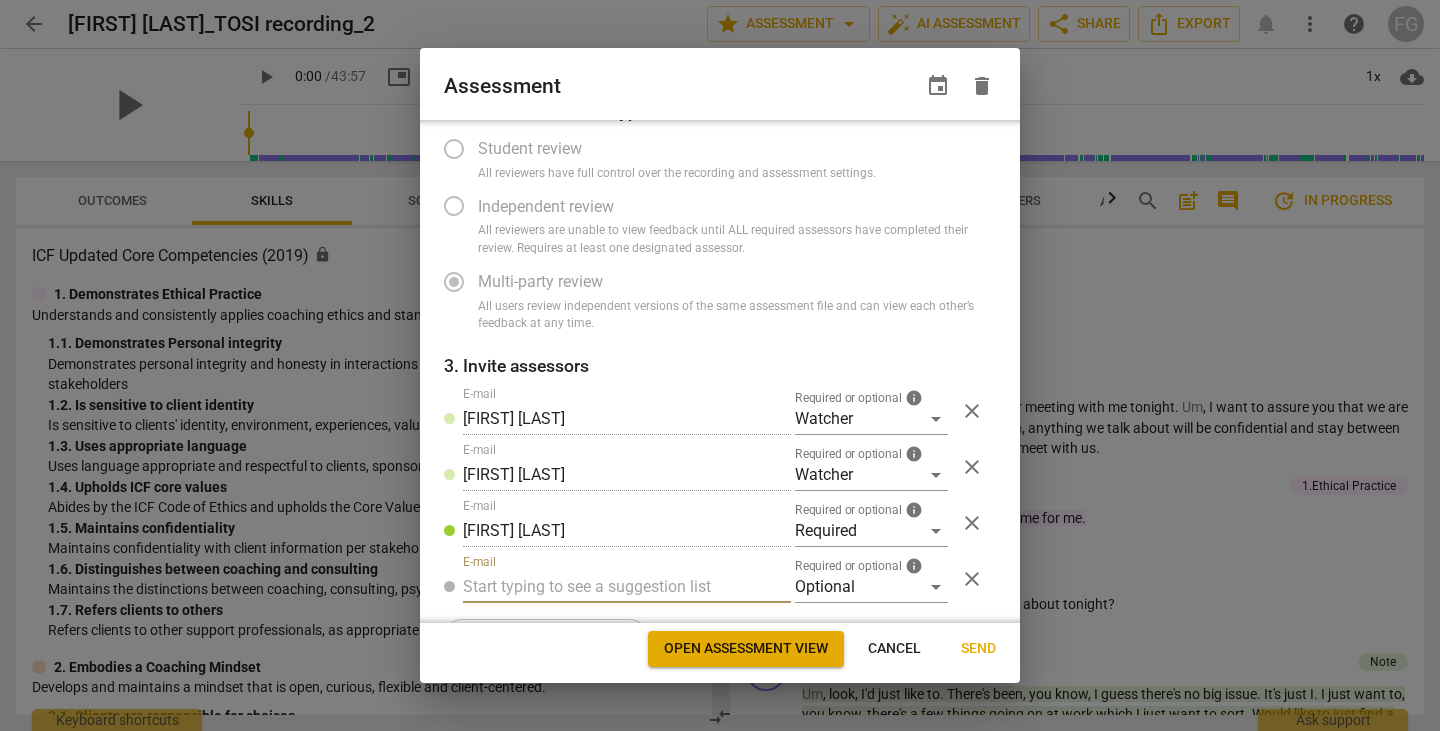 radio on "false" 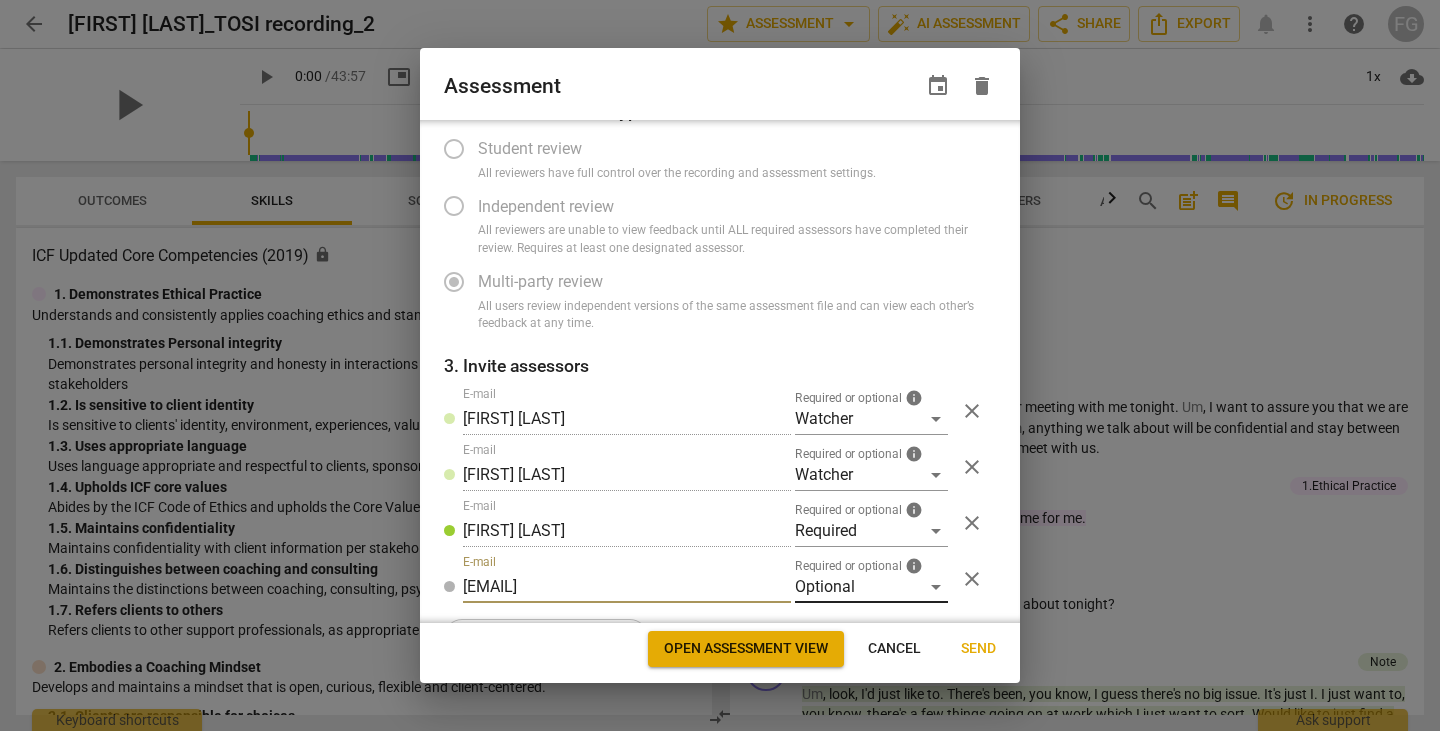type on "carl.franco@invitechange.com" 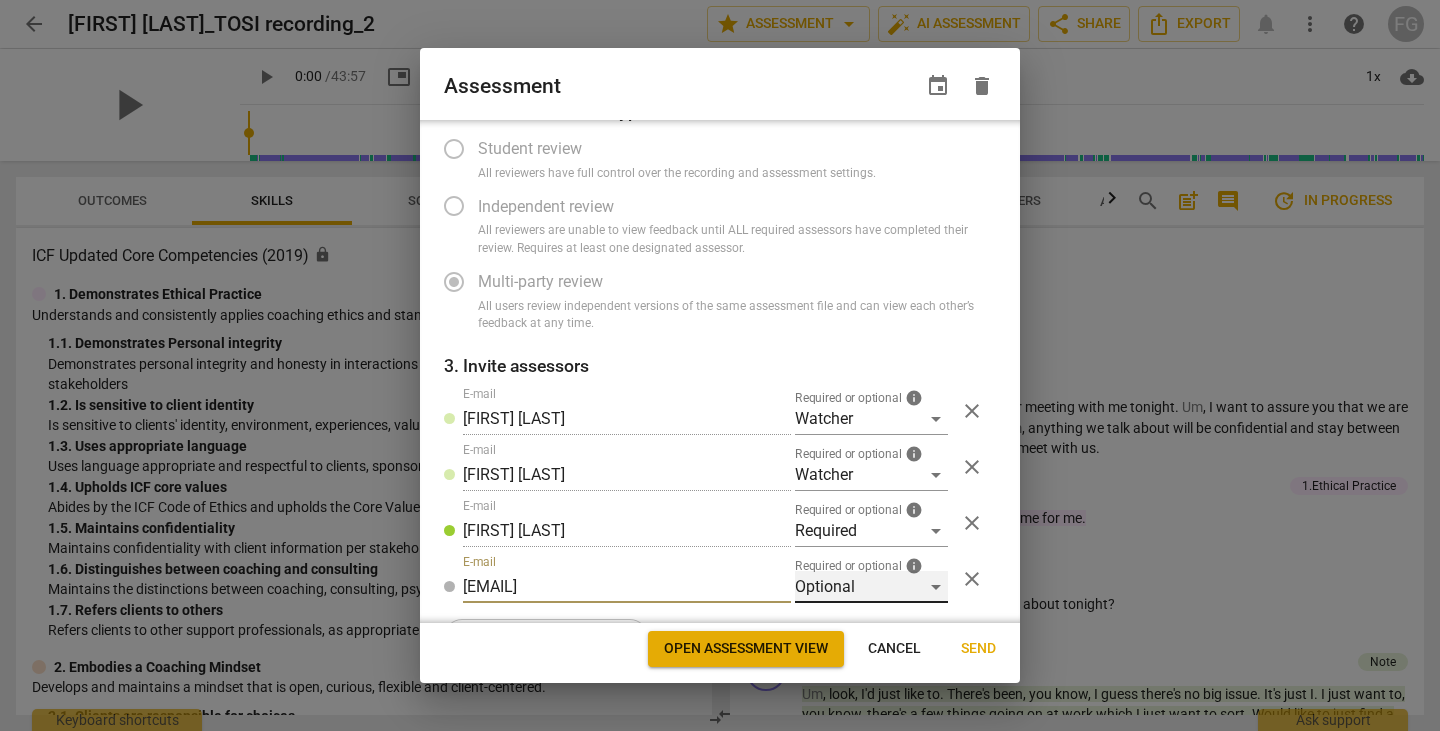 click on "Optional" at bounding box center (871, 587) 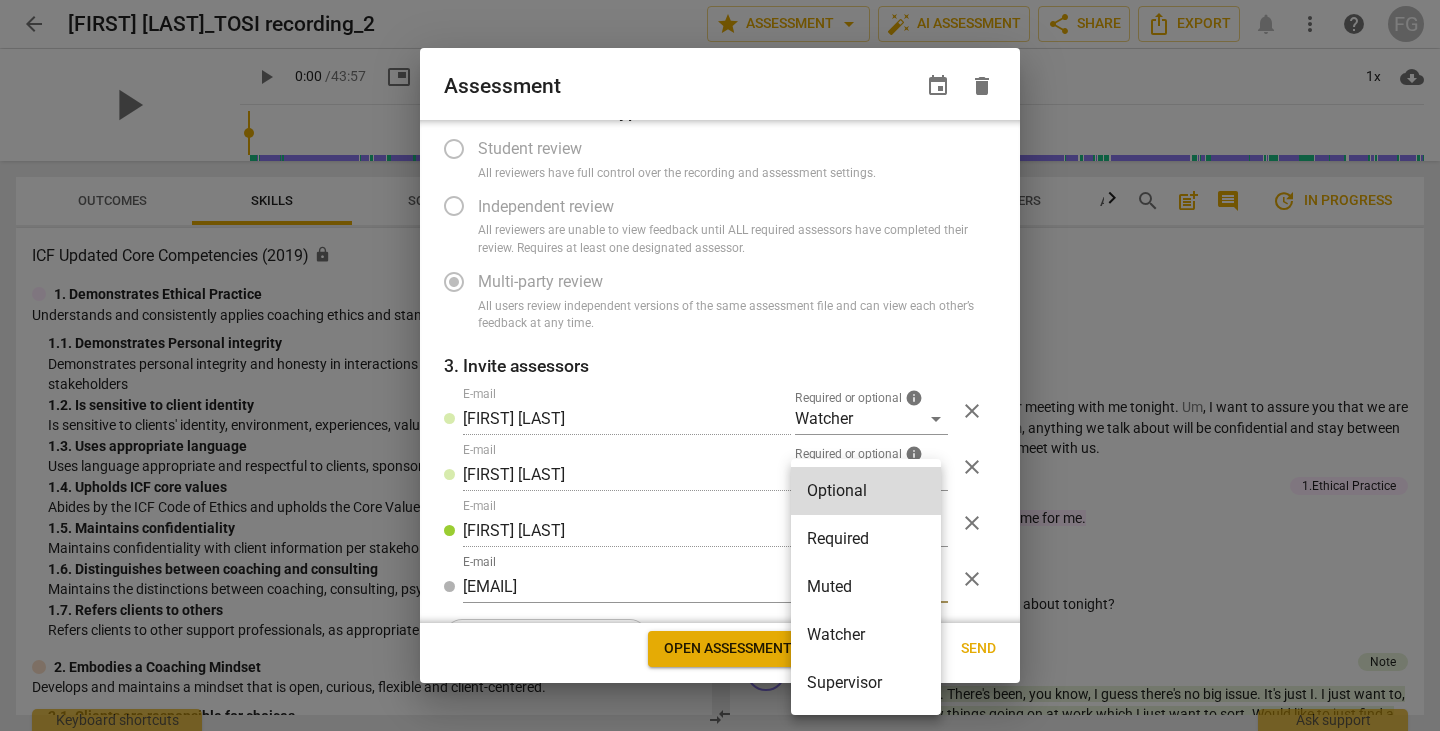 click on "Required" at bounding box center (866, 539) 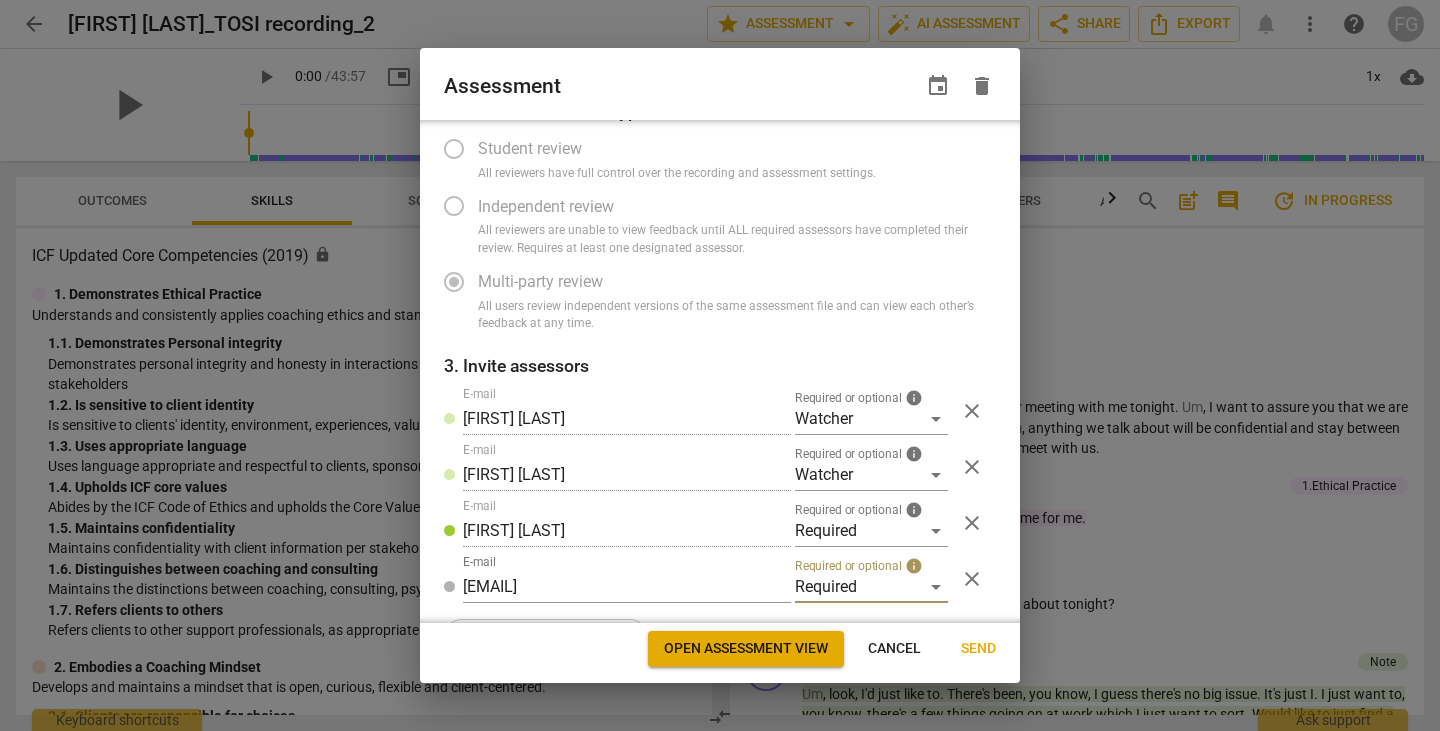 click on "Send" at bounding box center (978, 649) 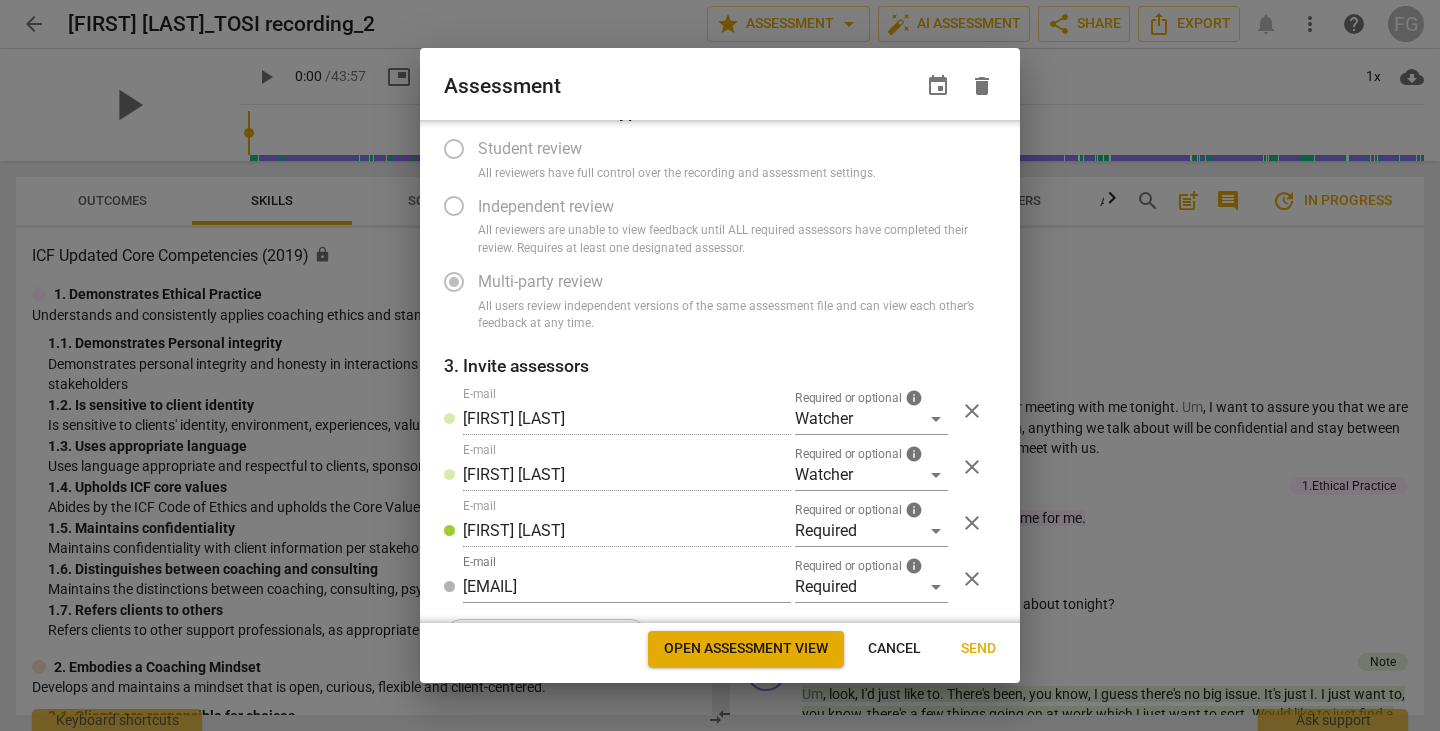 radio on "false" 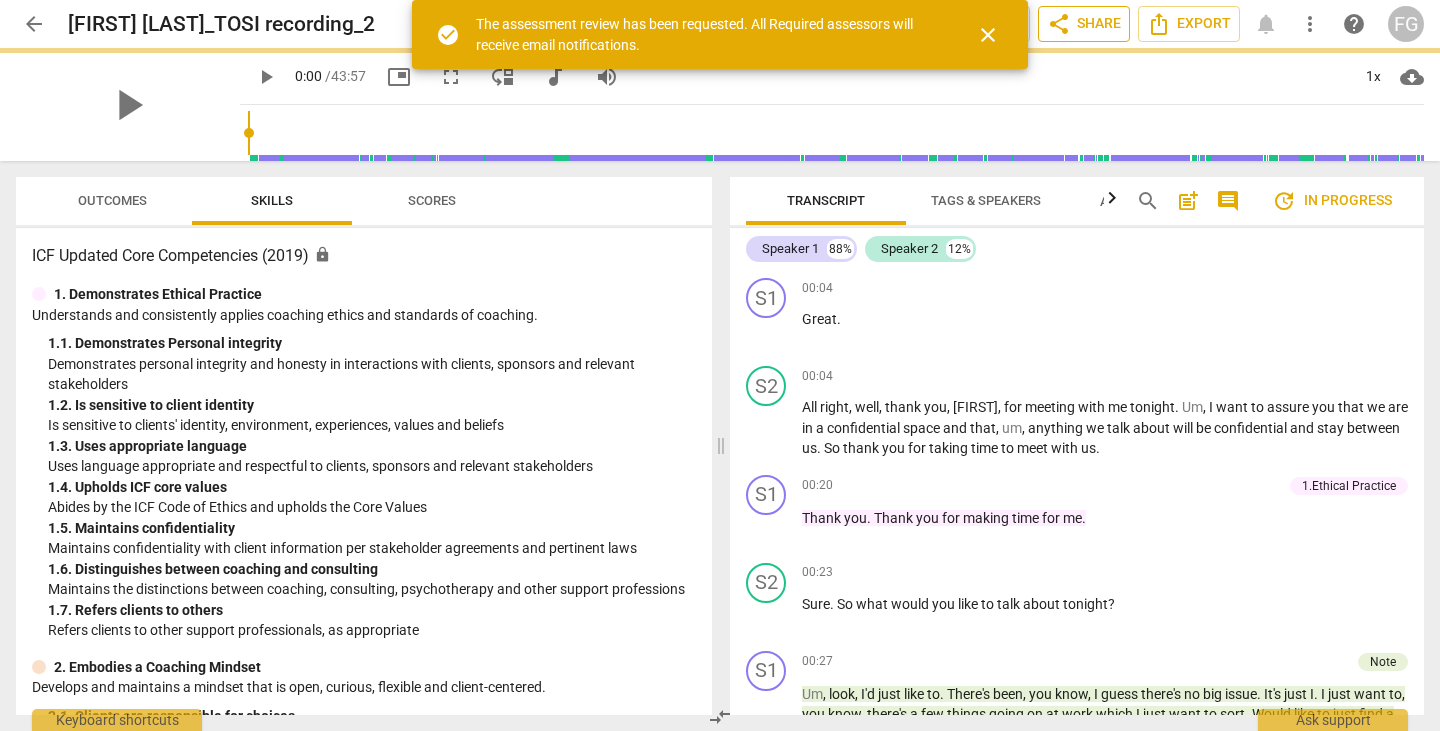click on "share    Share" at bounding box center [1084, 24] 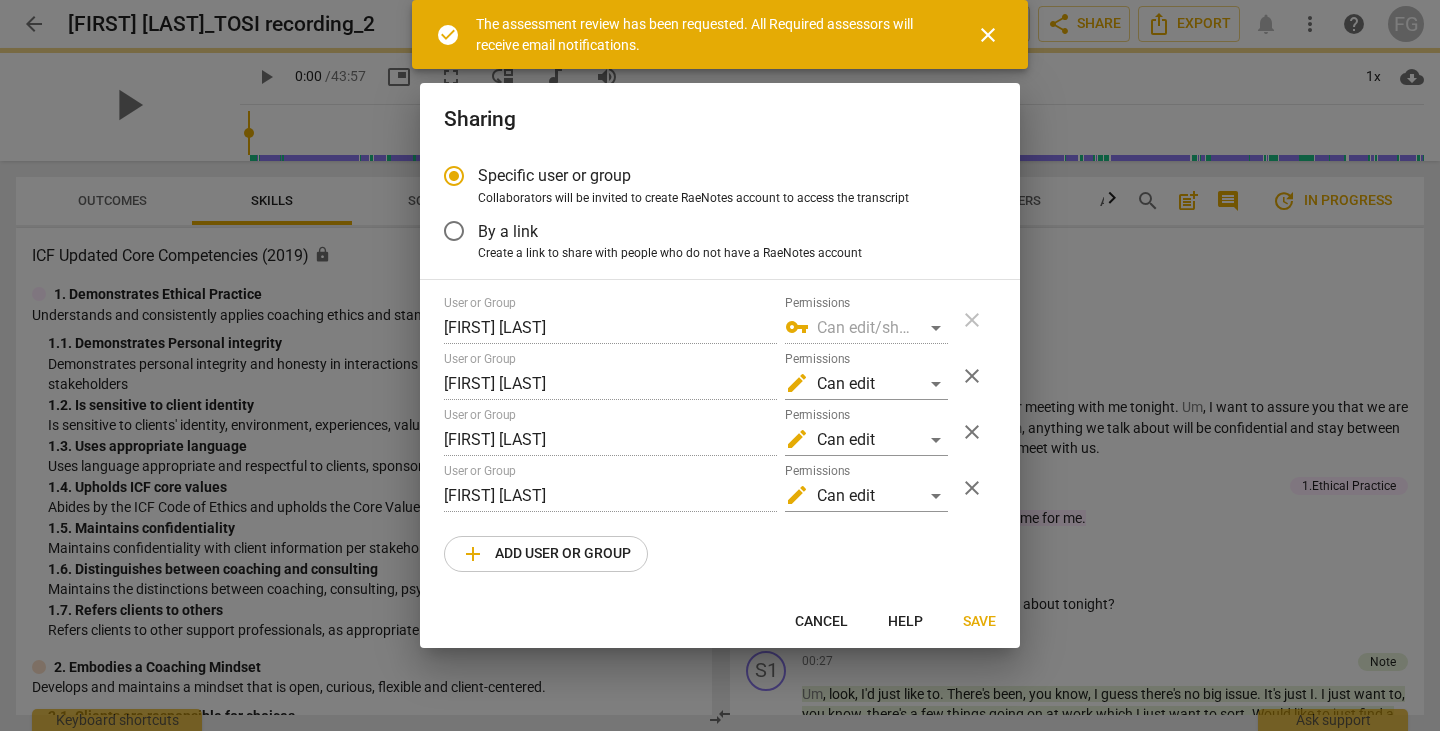 radio on "false" 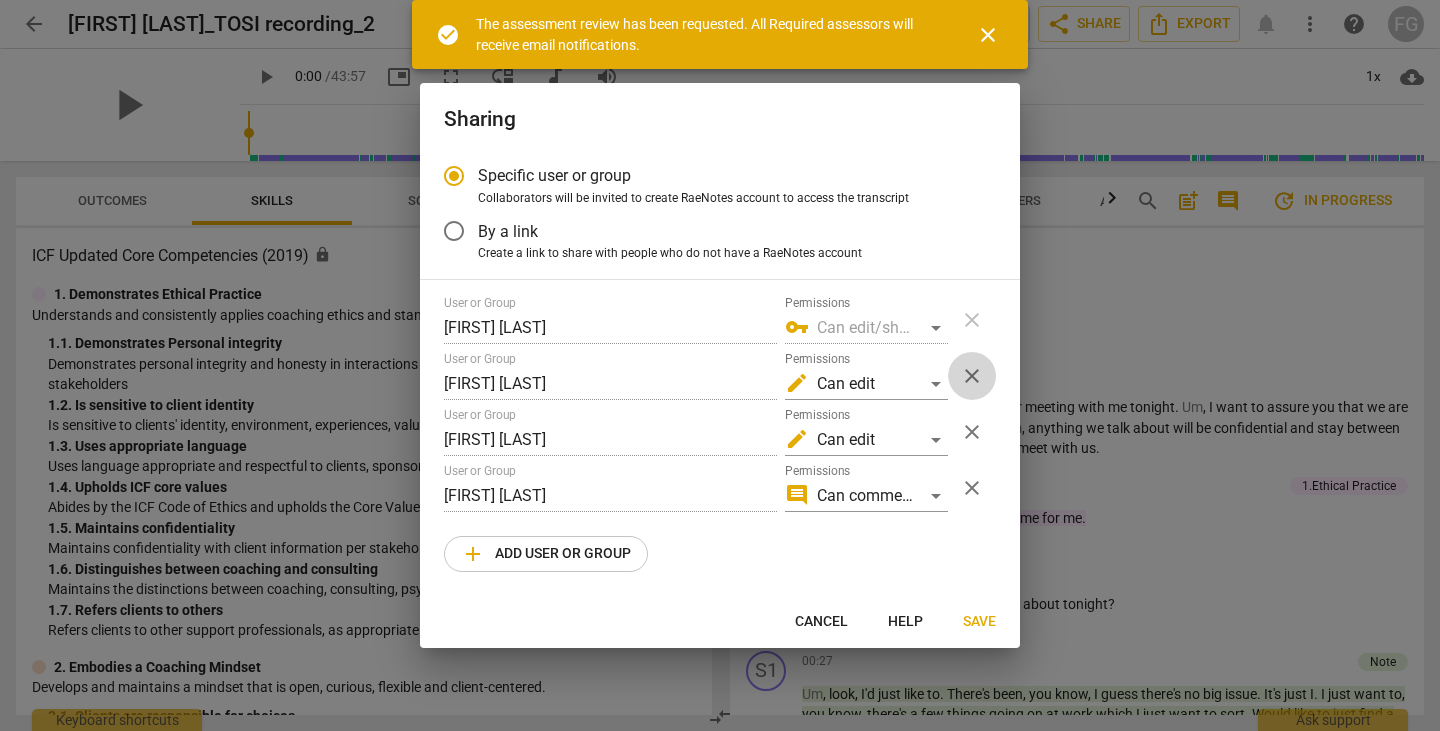 click on "close" at bounding box center [972, 376] 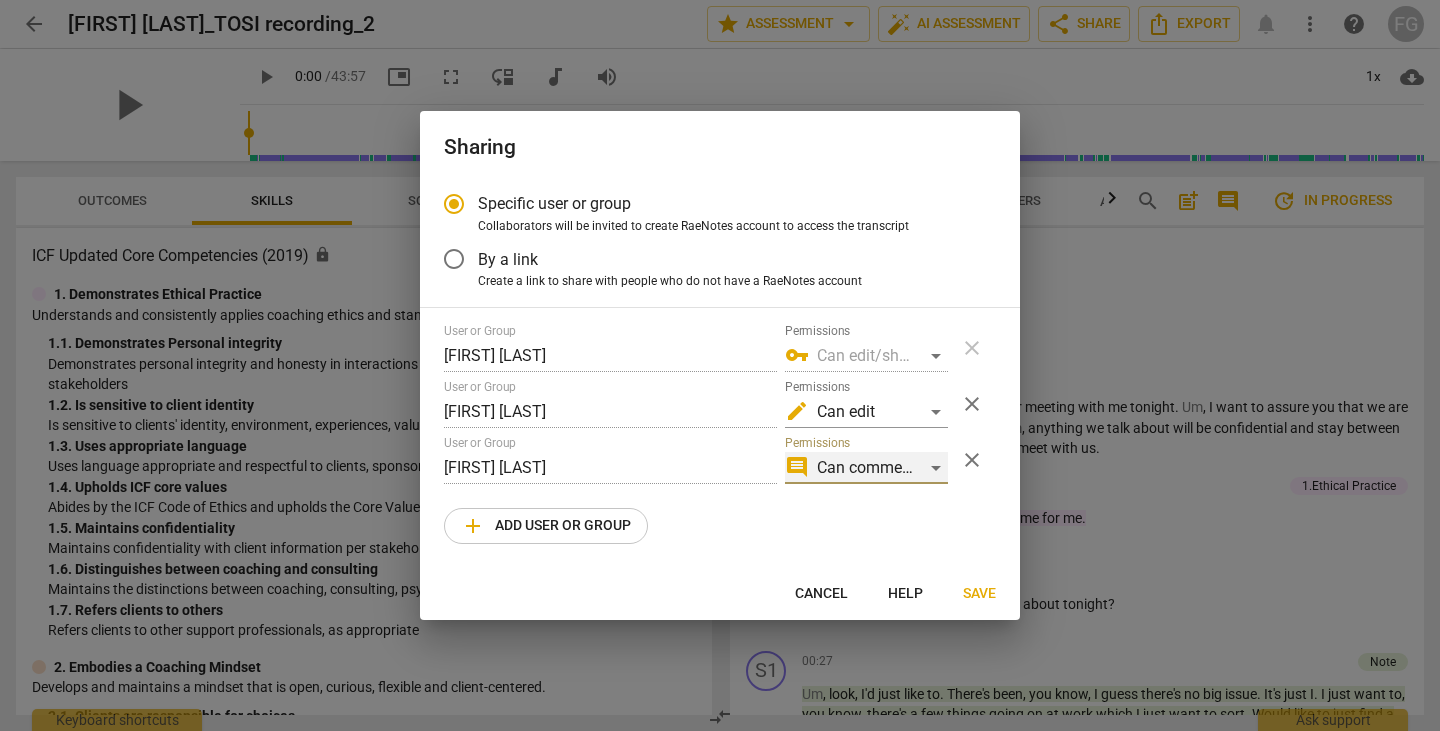 click on "comment Can comment" at bounding box center (866, 468) 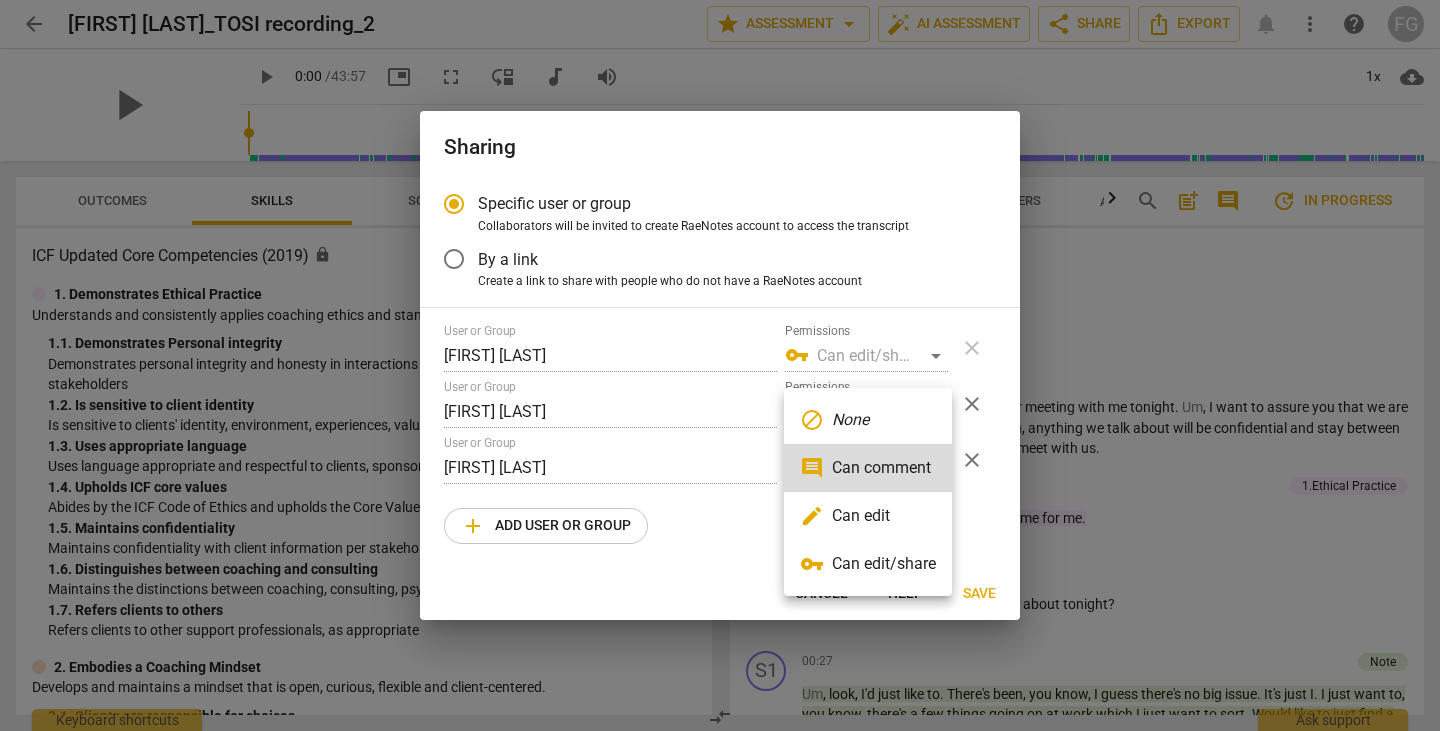 click on "edit Can edit" at bounding box center (868, 516) 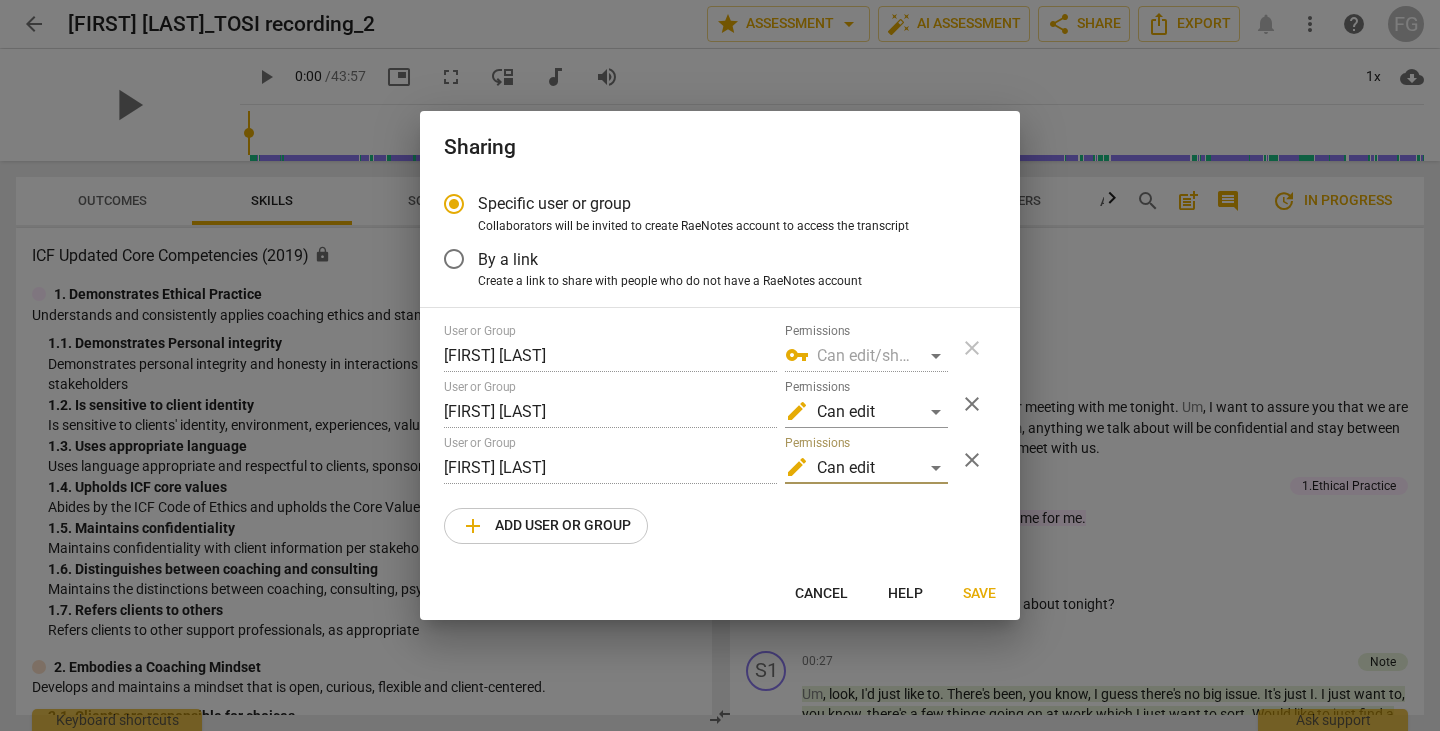 click on "Save" at bounding box center (979, 594) 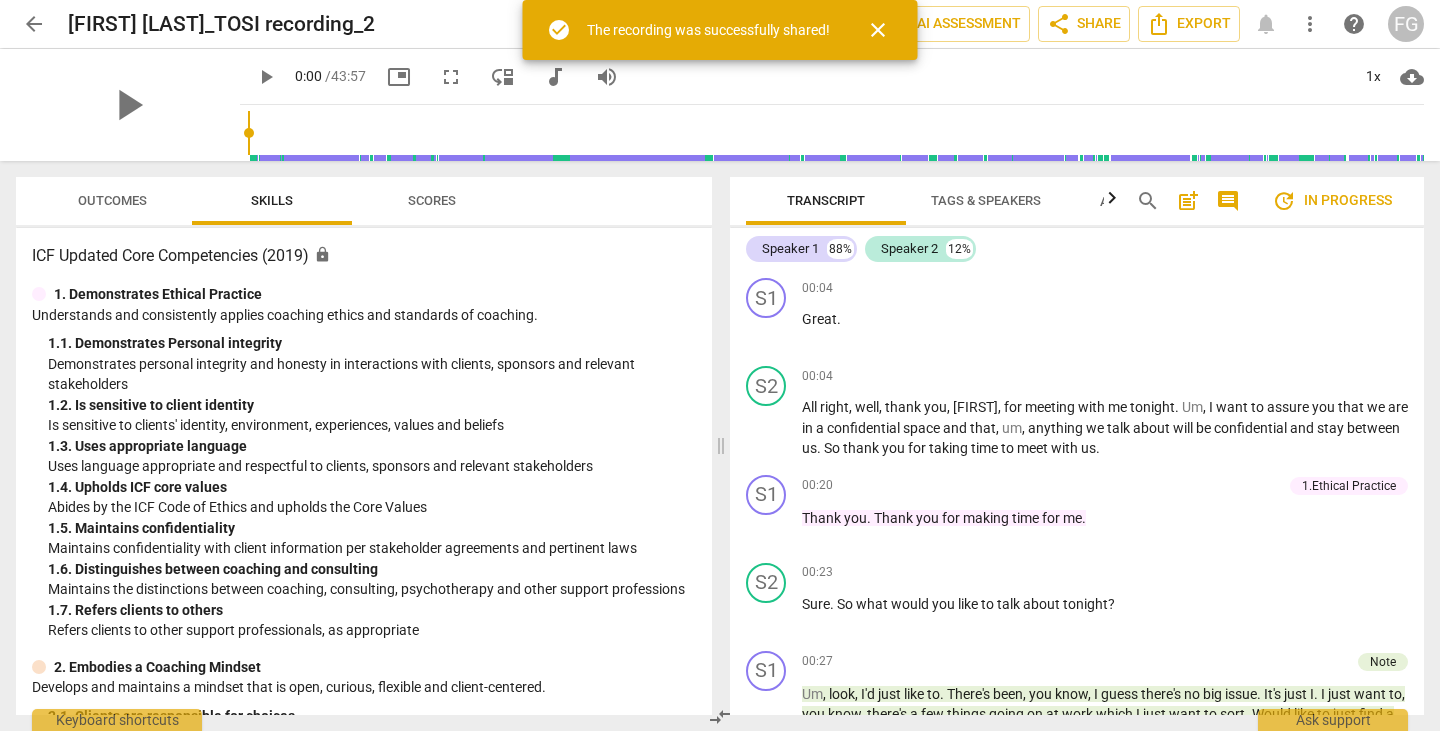click on "close" at bounding box center (878, 30) 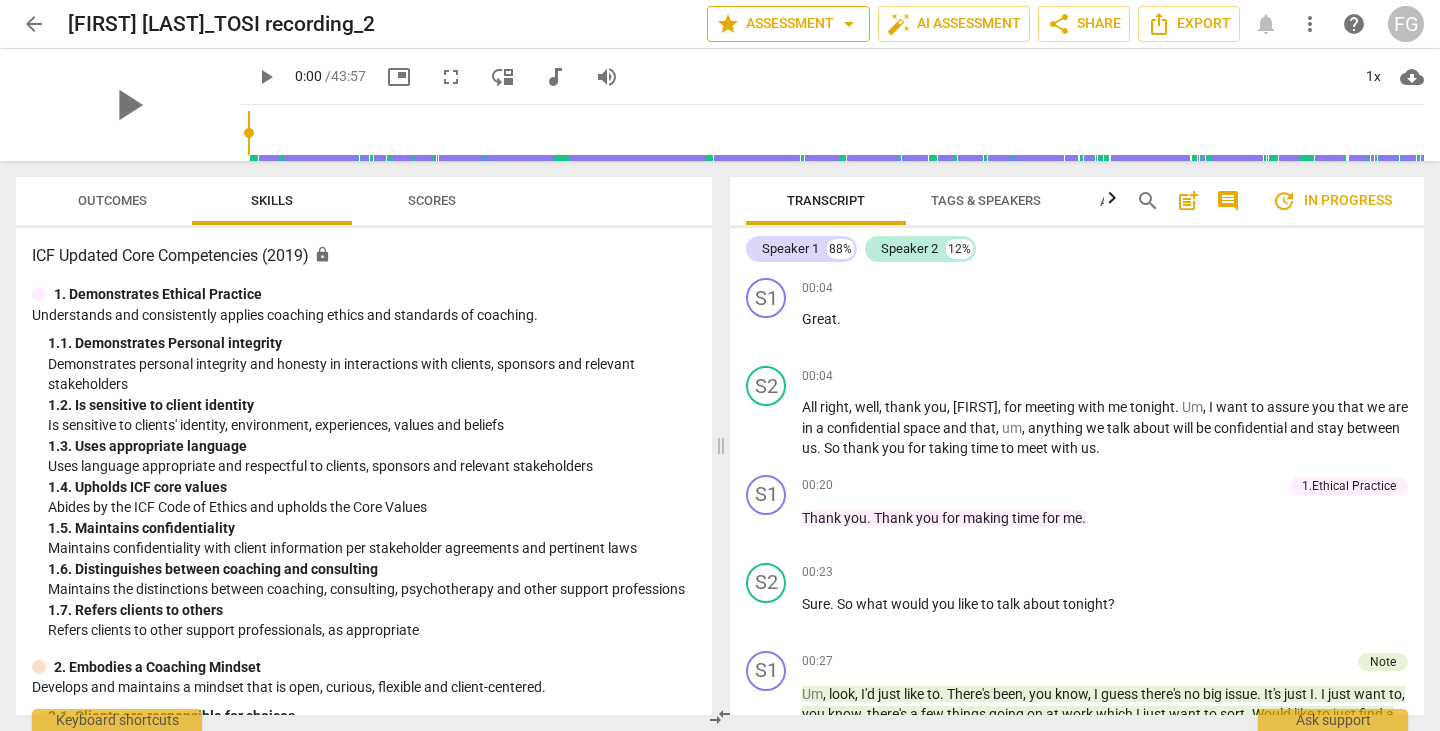 click on "arrow_drop_down" at bounding box center [849, 24] 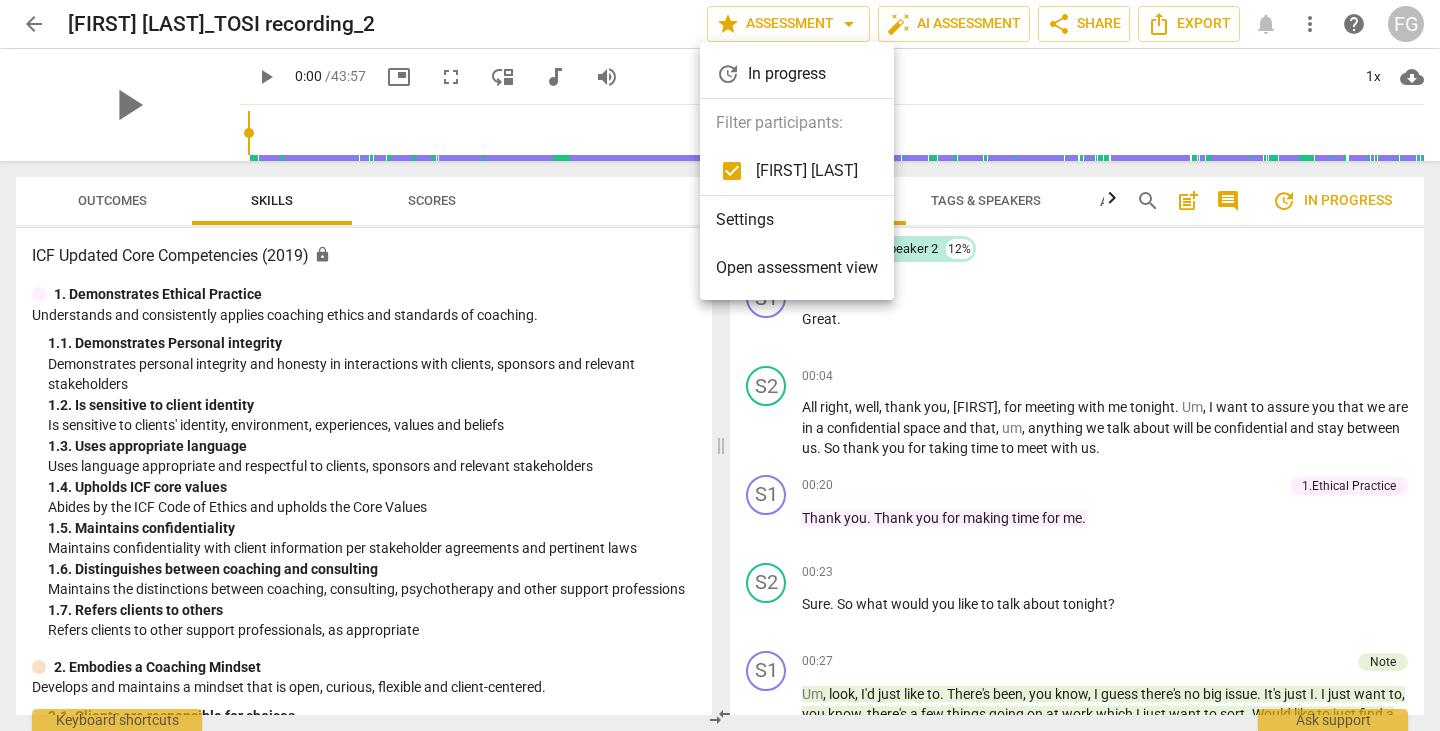 click on "Open assessment view" at bounding box center (797, 268) 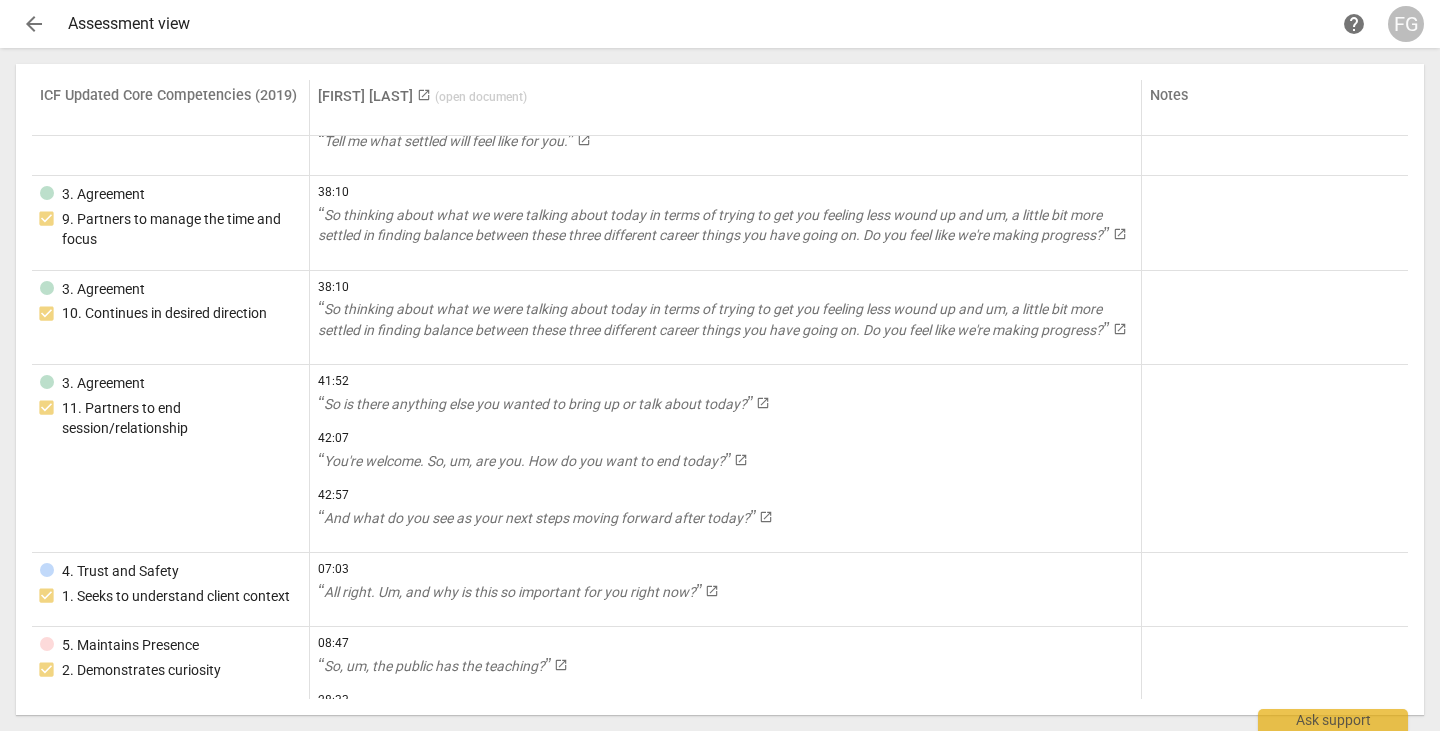 scroll, scrollTop: 1000, scrollLeft: 0, axis: vertical 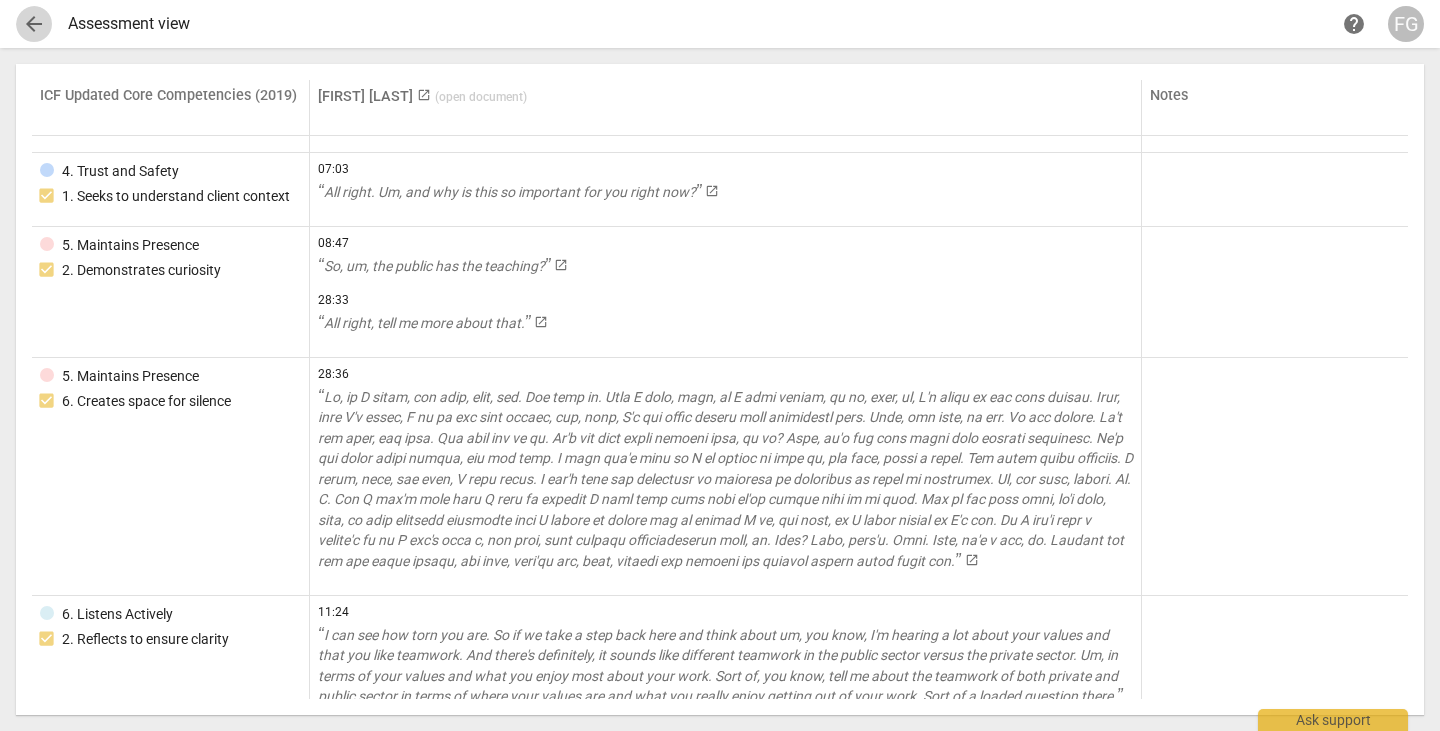 click on "arrow_back" at bounding box center [34, 24] 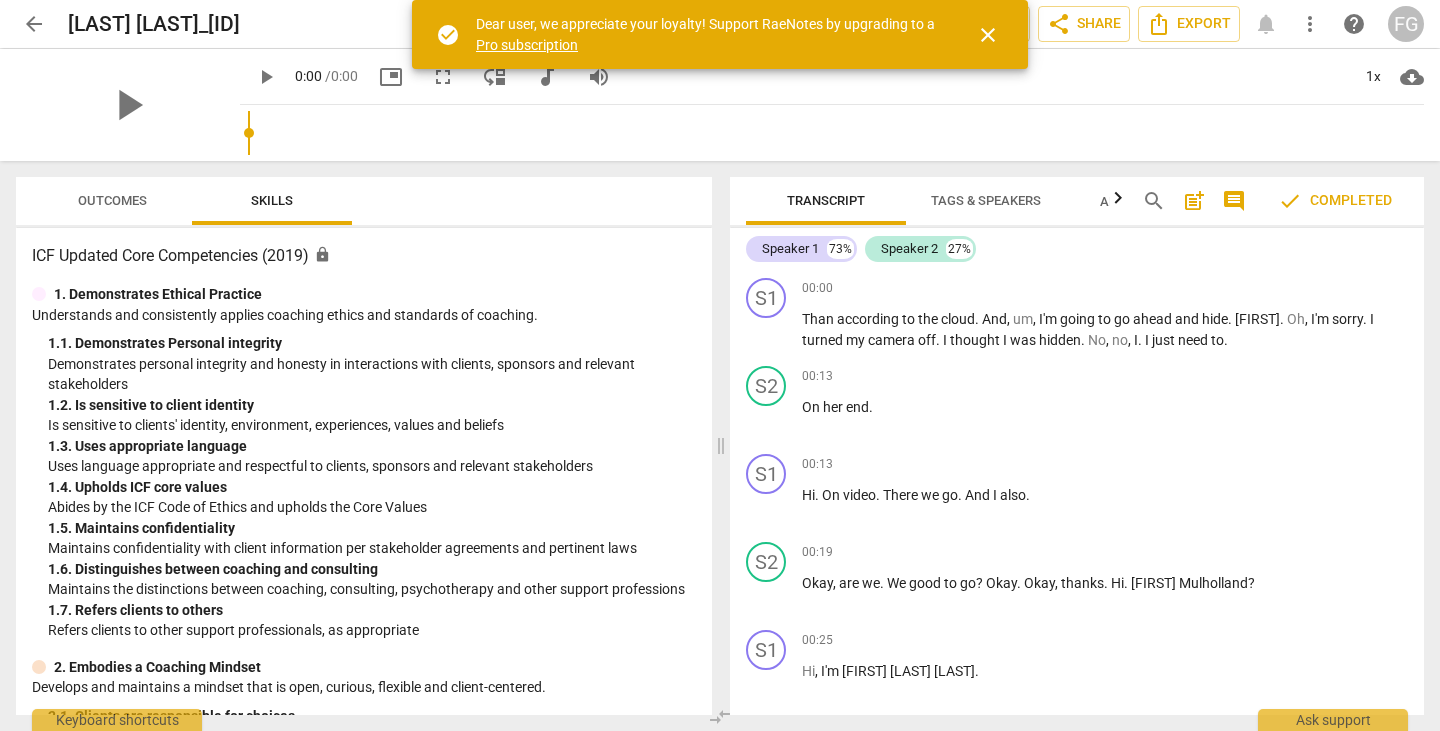 drag, startPoint x: 988, startPoint y: 32, endPoint x: 1032, endPoint y: 67, distance: 56.22277 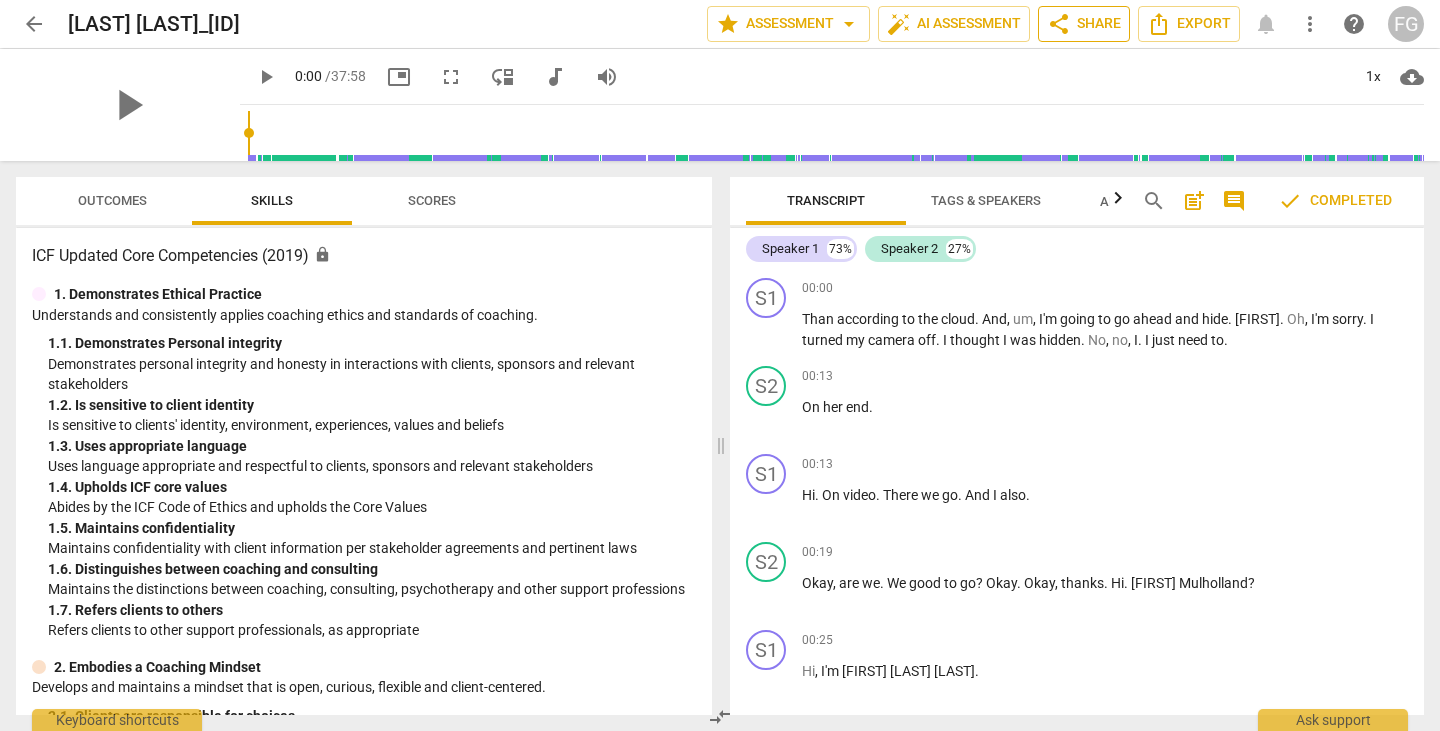 click on "share    Share" at bounding box center (1084, 24) 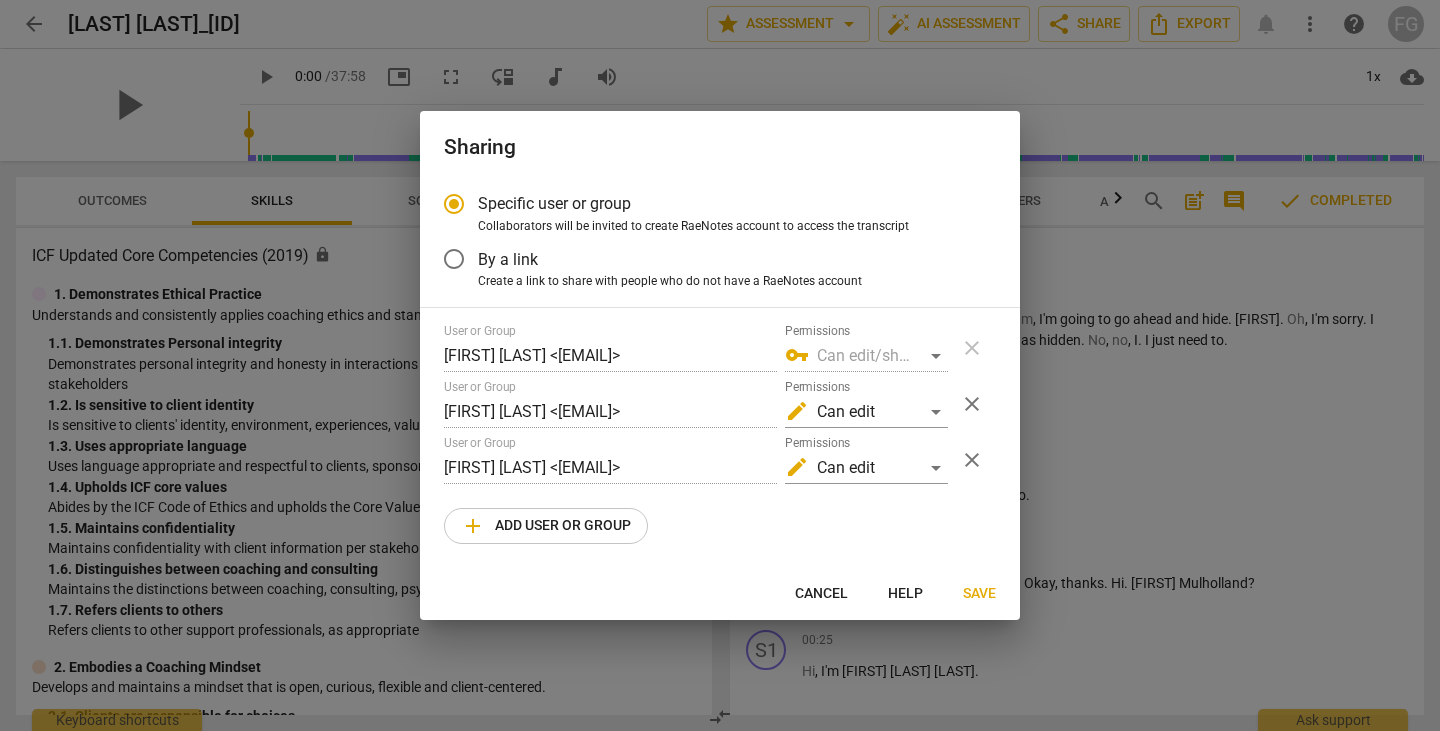 radio on "false" 